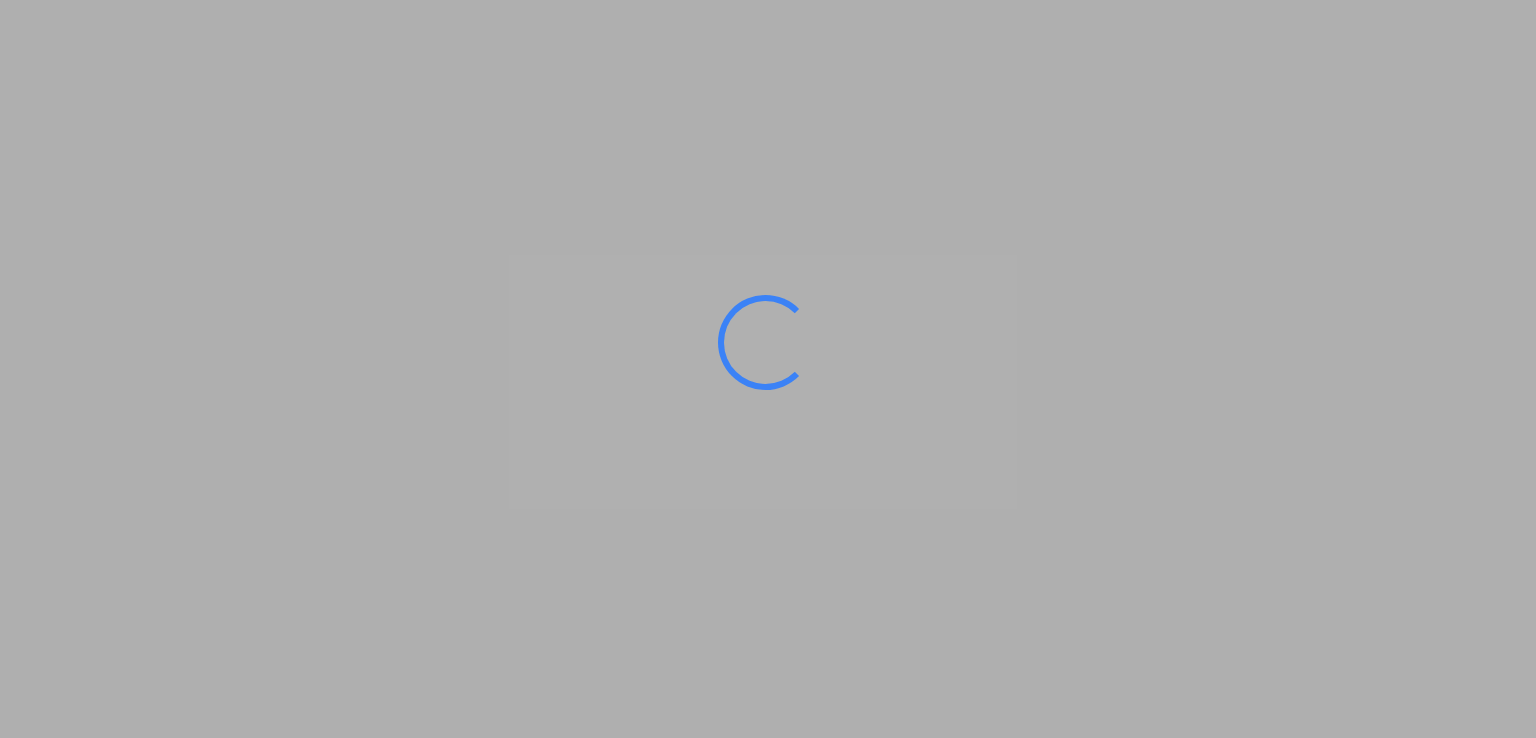 scroll, scrollTop: 0, scrollLeft: 0, axis: both 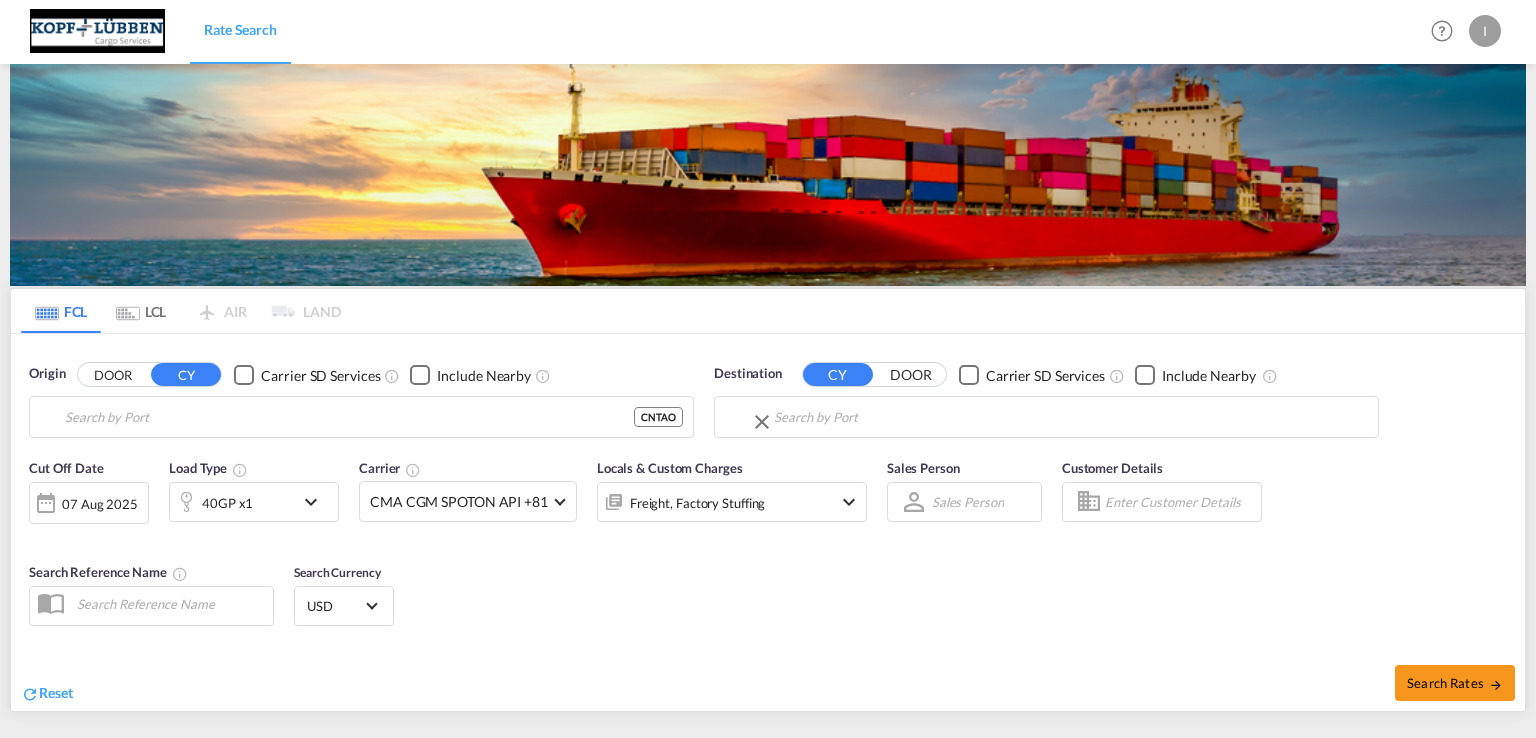 type on "Qingdao, CNTAO" 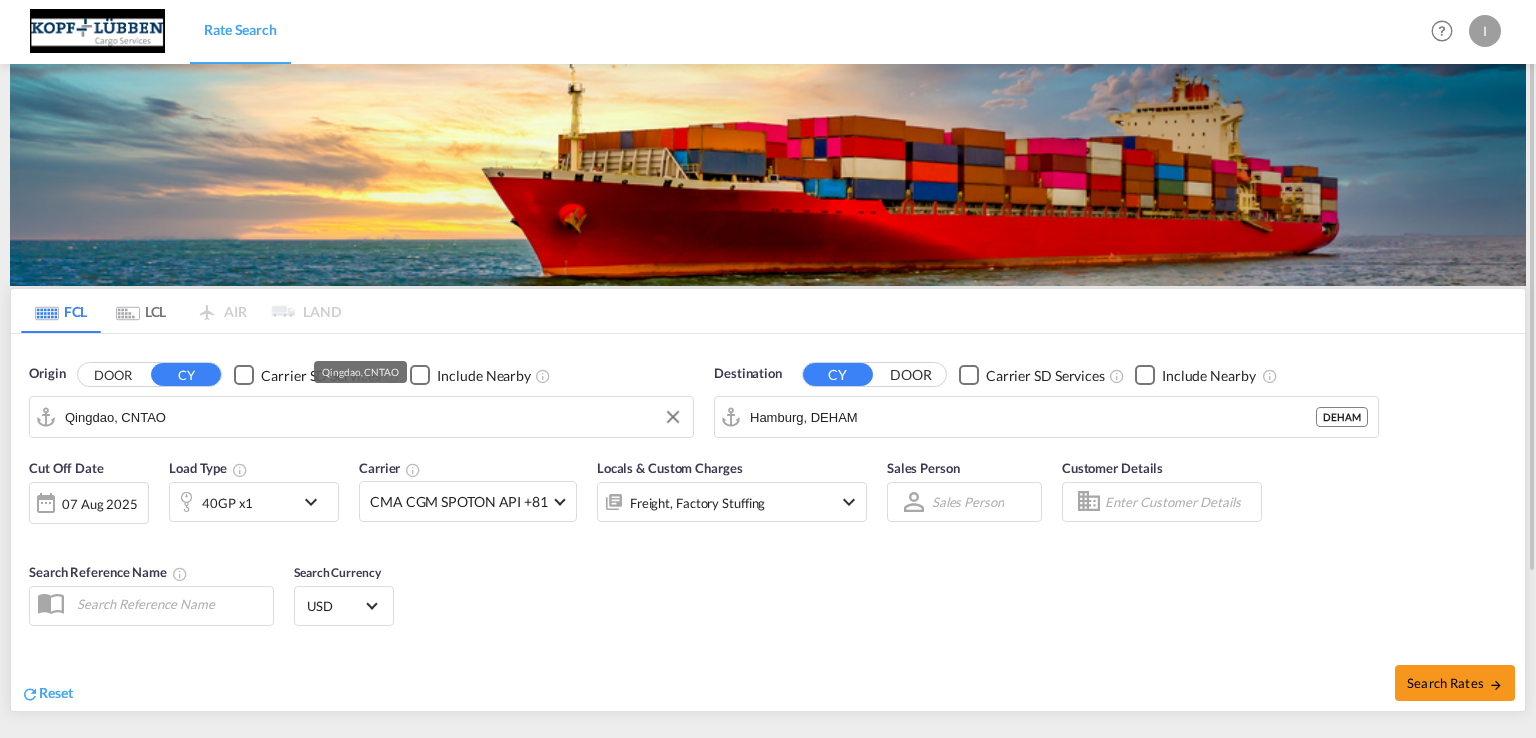 click on "Qingdao, CNTAO" at bounding box center (374, 417) 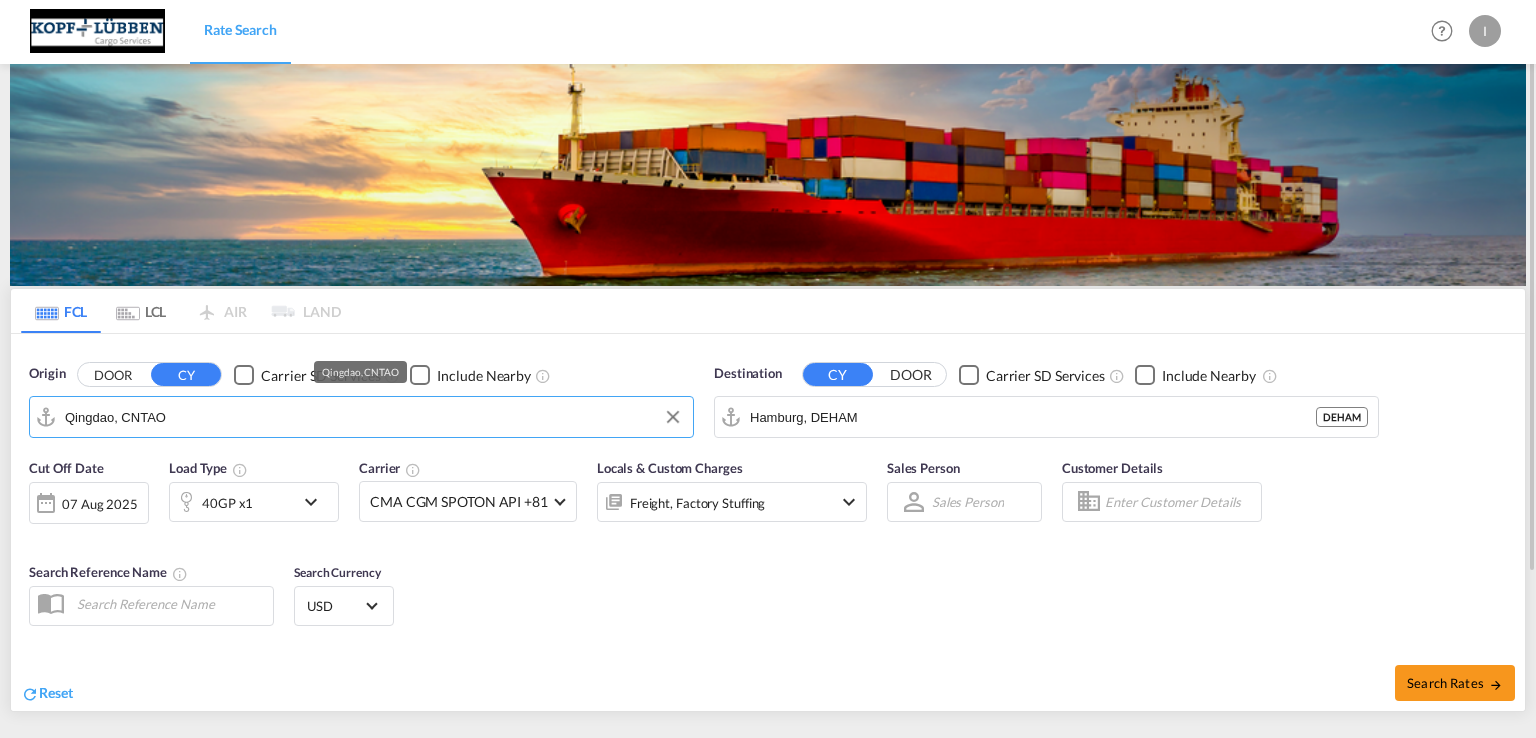 type on "n" 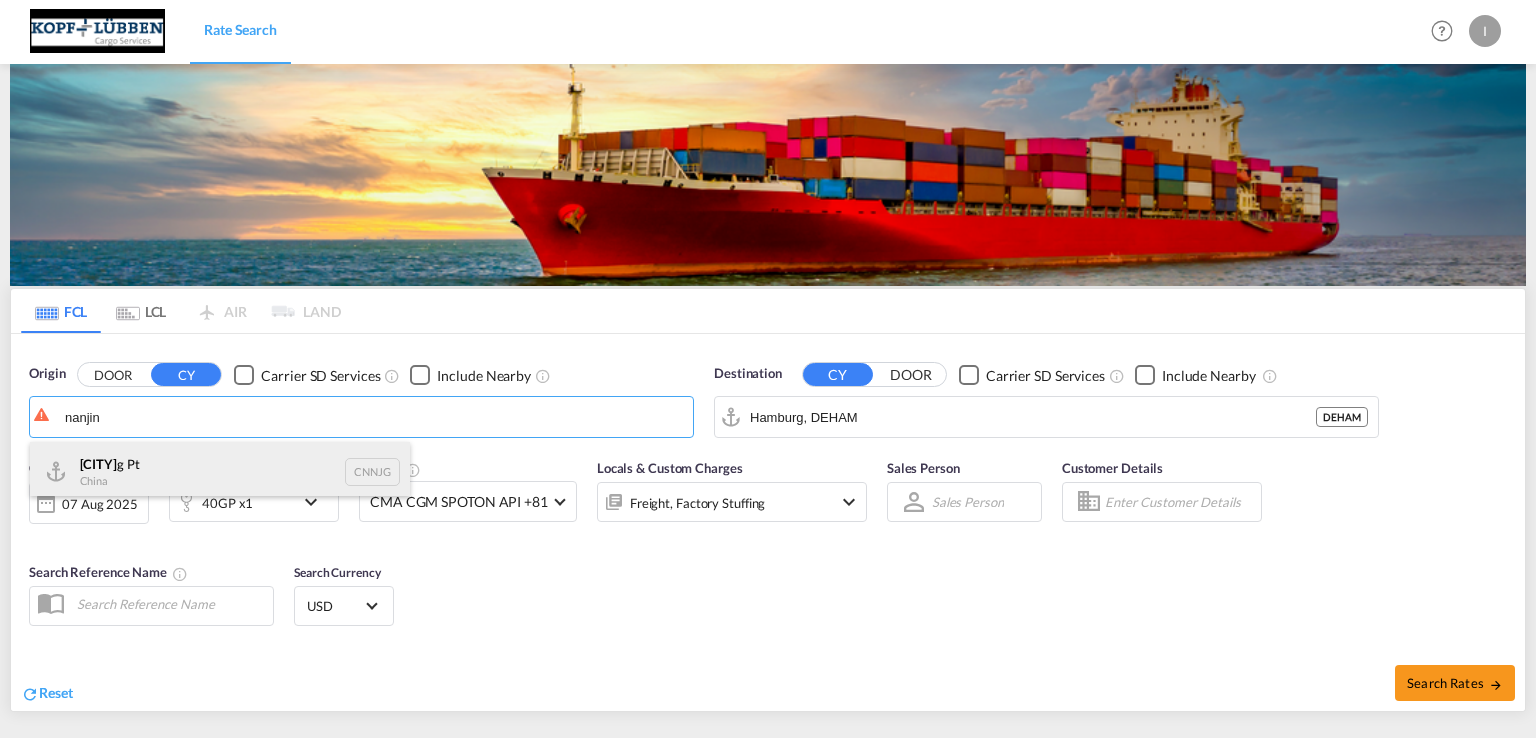 click on "[CITY] g Pt [COUNTRY]
[CITY]" at bounding box center [220, 472] 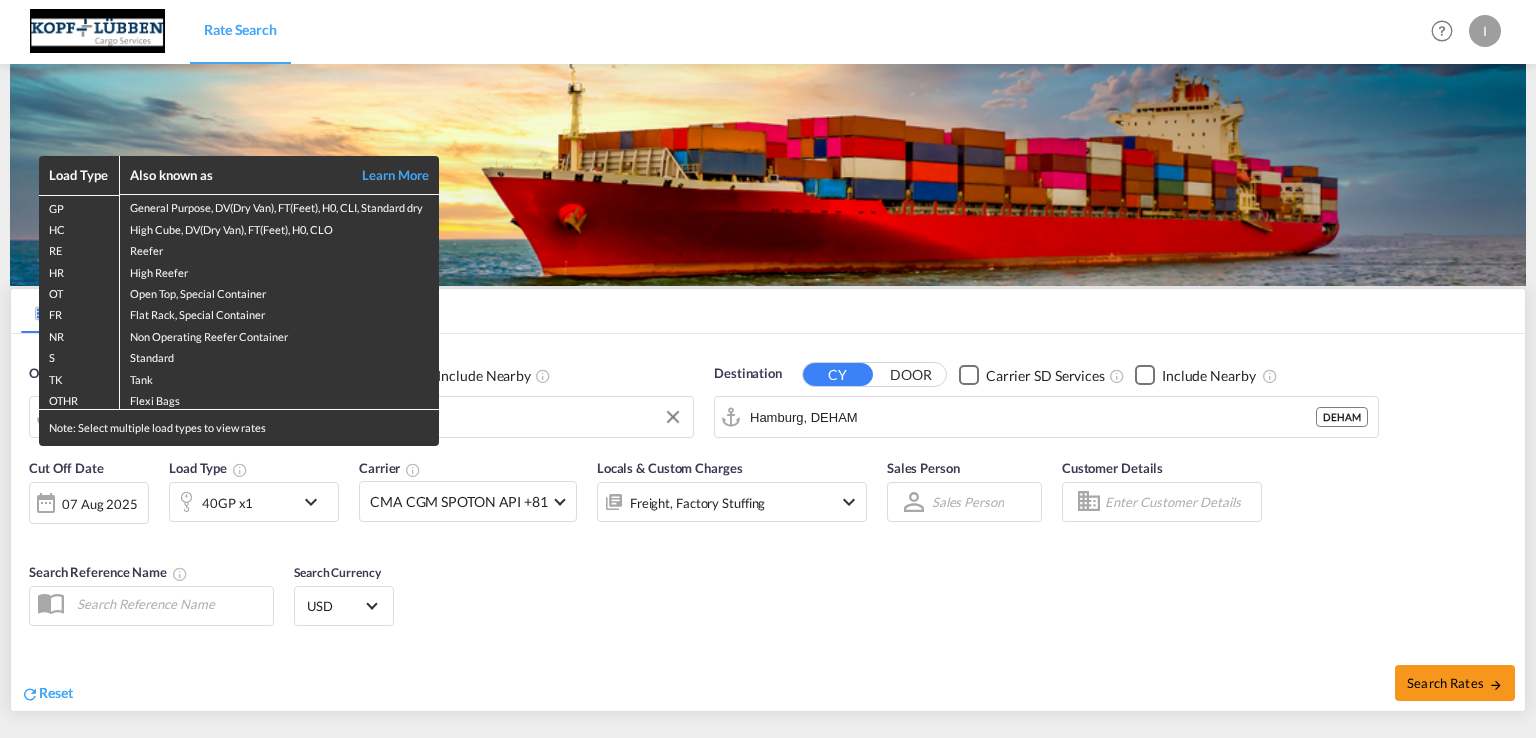 click on "Load Type Also known as Learn More GP
General Purpose, DV(Dry Van), FT(Feet), H0, CLI, Standard dry HC
High Cube, DV(Dry Van), FT(Feet), H0, CLO RE
Reefer HR
High Reefer OT
Open Top, Special Container FR
Flat Rack, Special Container NR
Non Operating Reefer Container S
Standard TK
Tank OTHR
Flexi Bags Note: Select multiple load types to view rates" at bounding box center [768, 369] 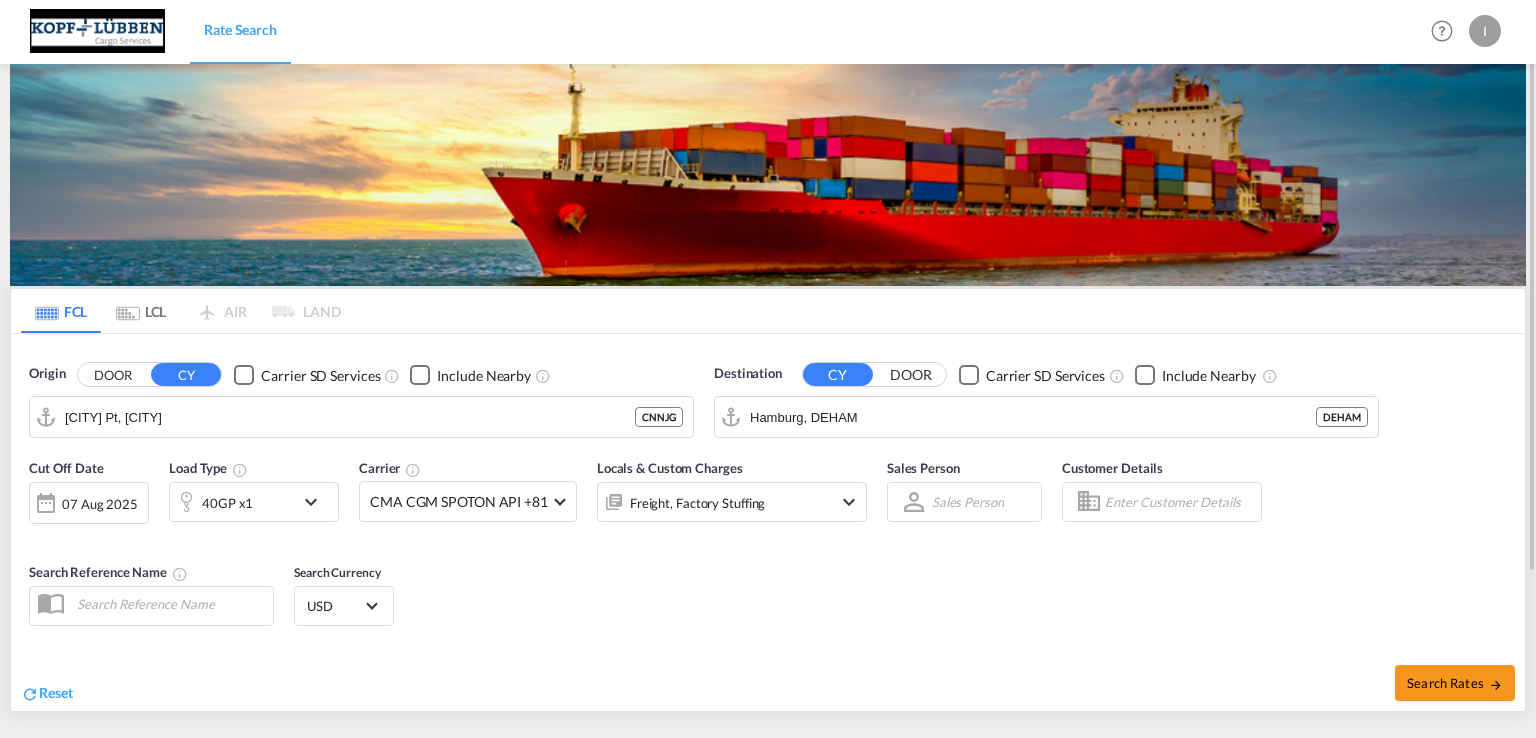 click at bounding box center (316, 502) 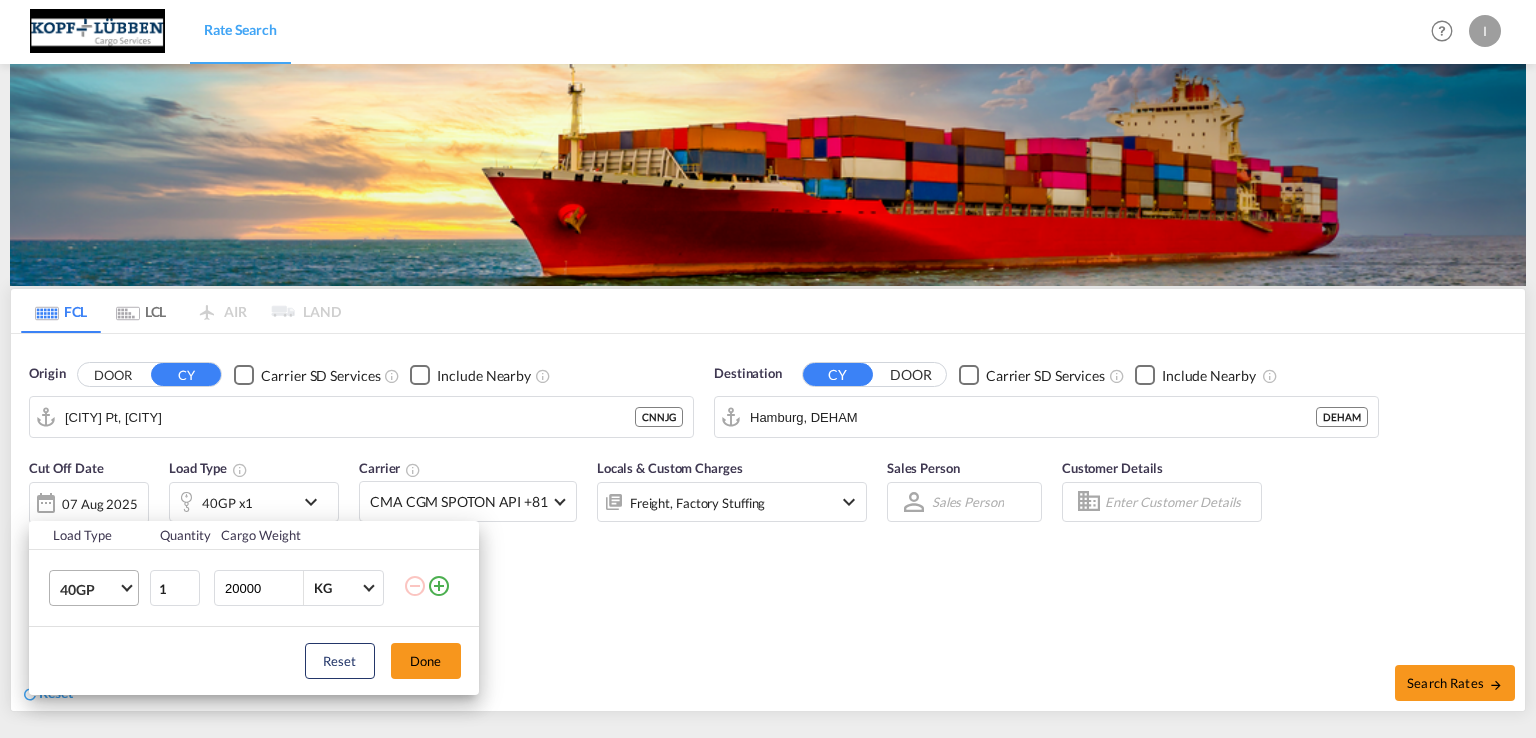 click on "40GP" at bounding box center (98, 588) 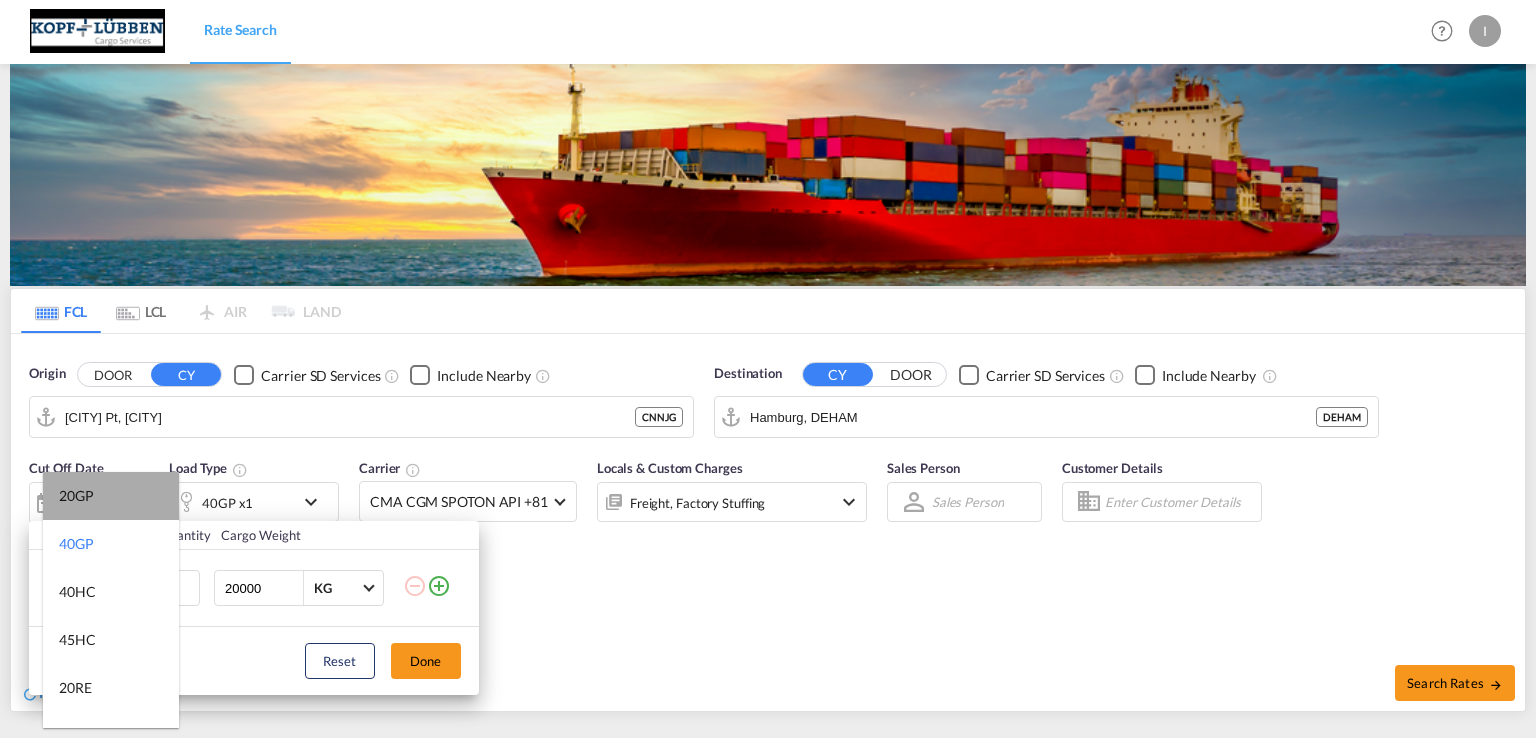 click on "20GP" at bounding box center [111, 496] 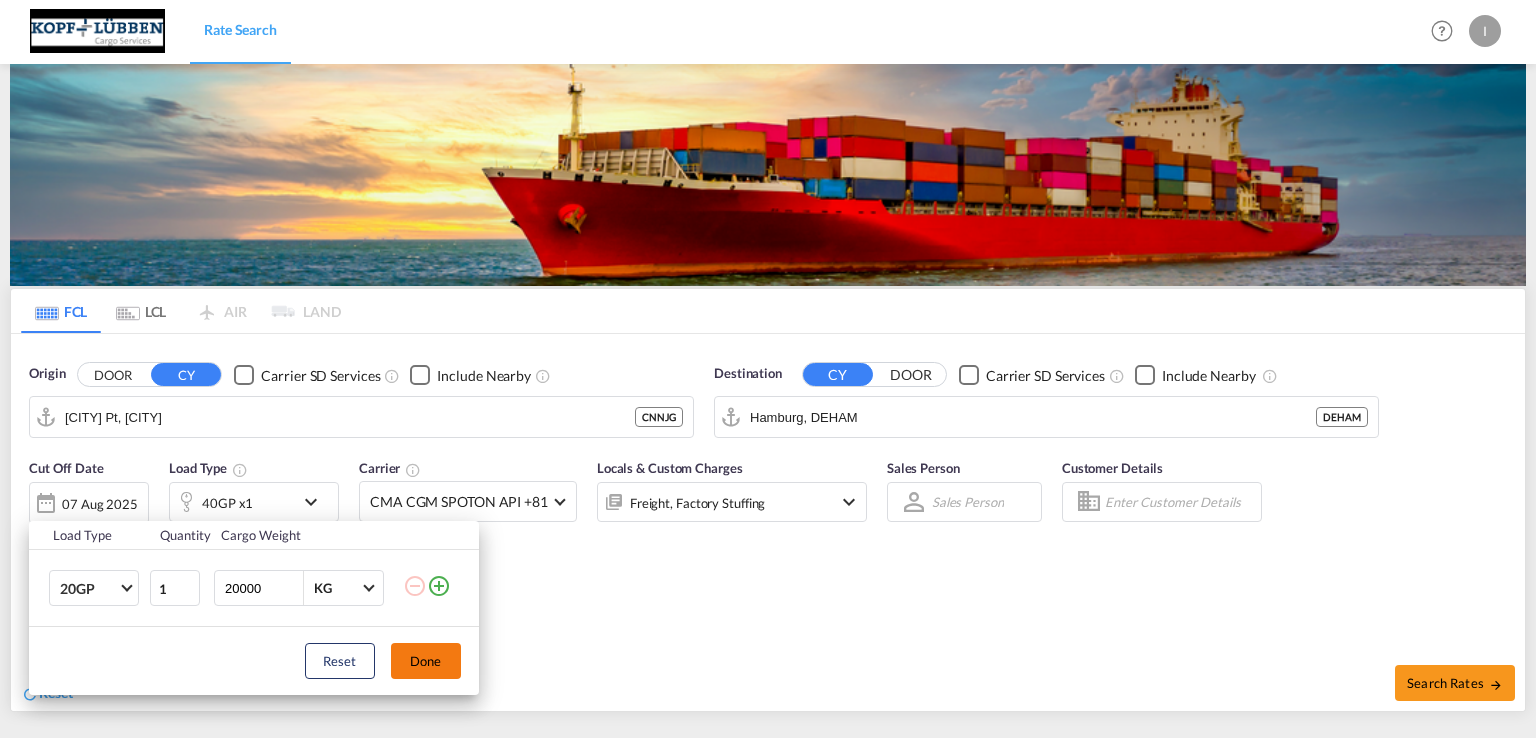 click on "Done" at bounding box center [426, 661] 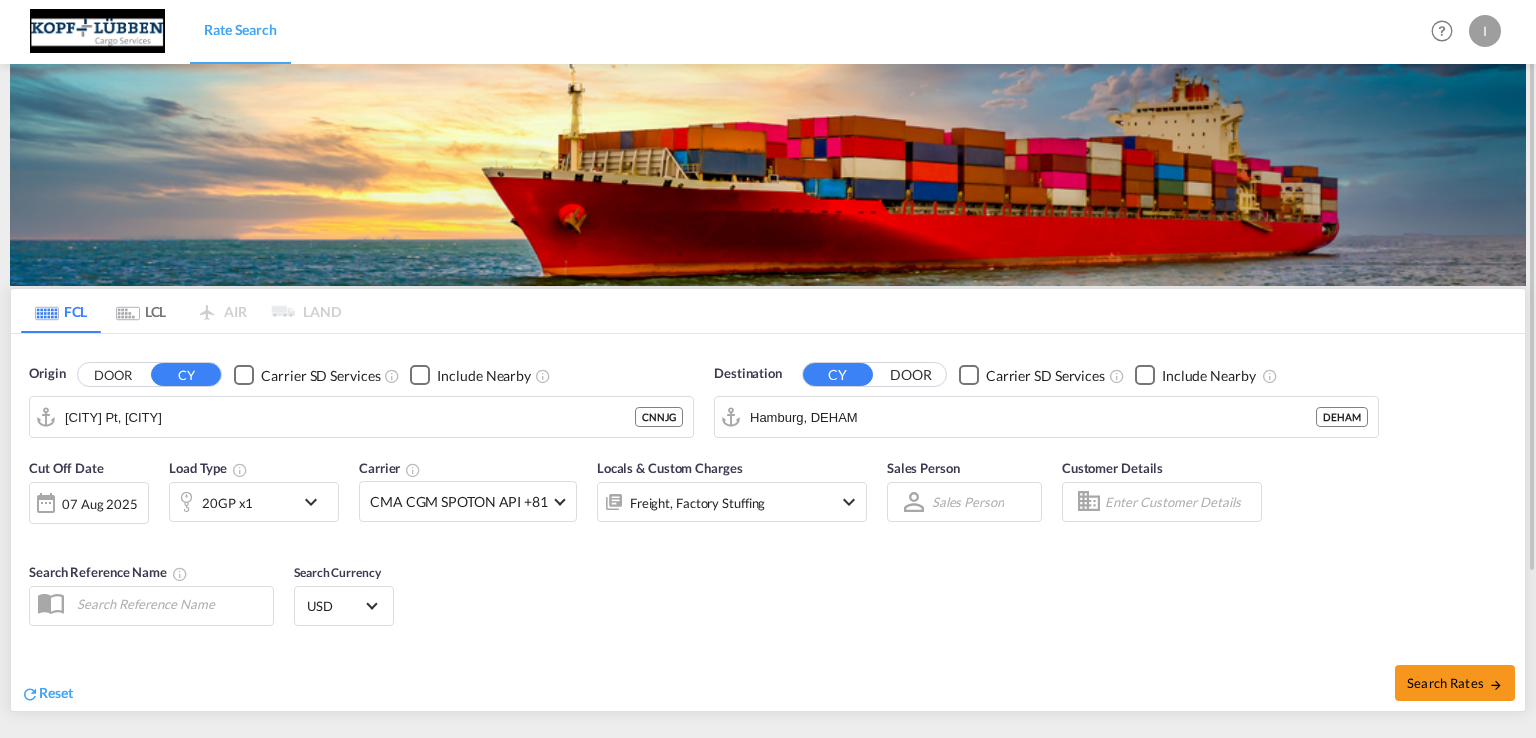 click at bounding box center [849, 502] 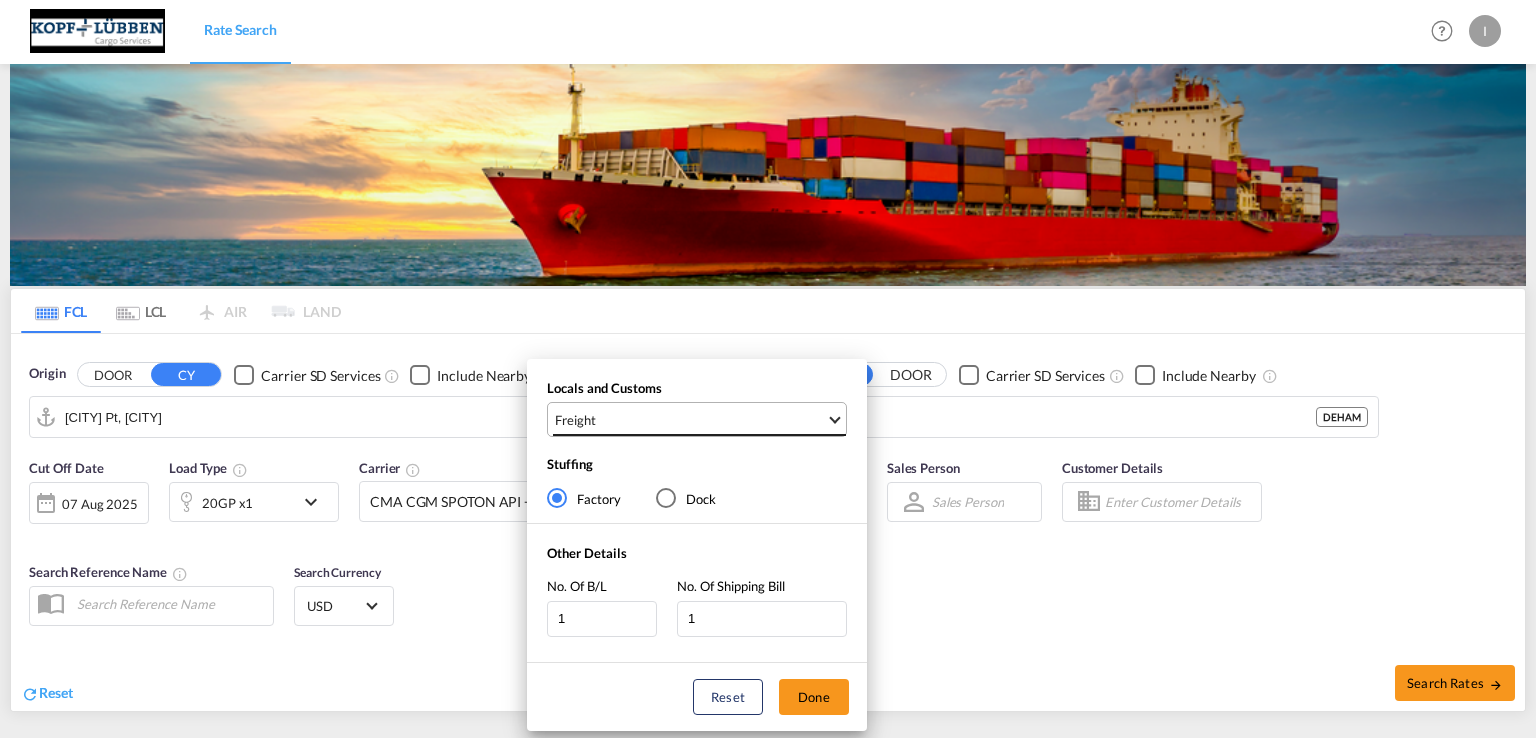 click at bounding box center (834, 417) 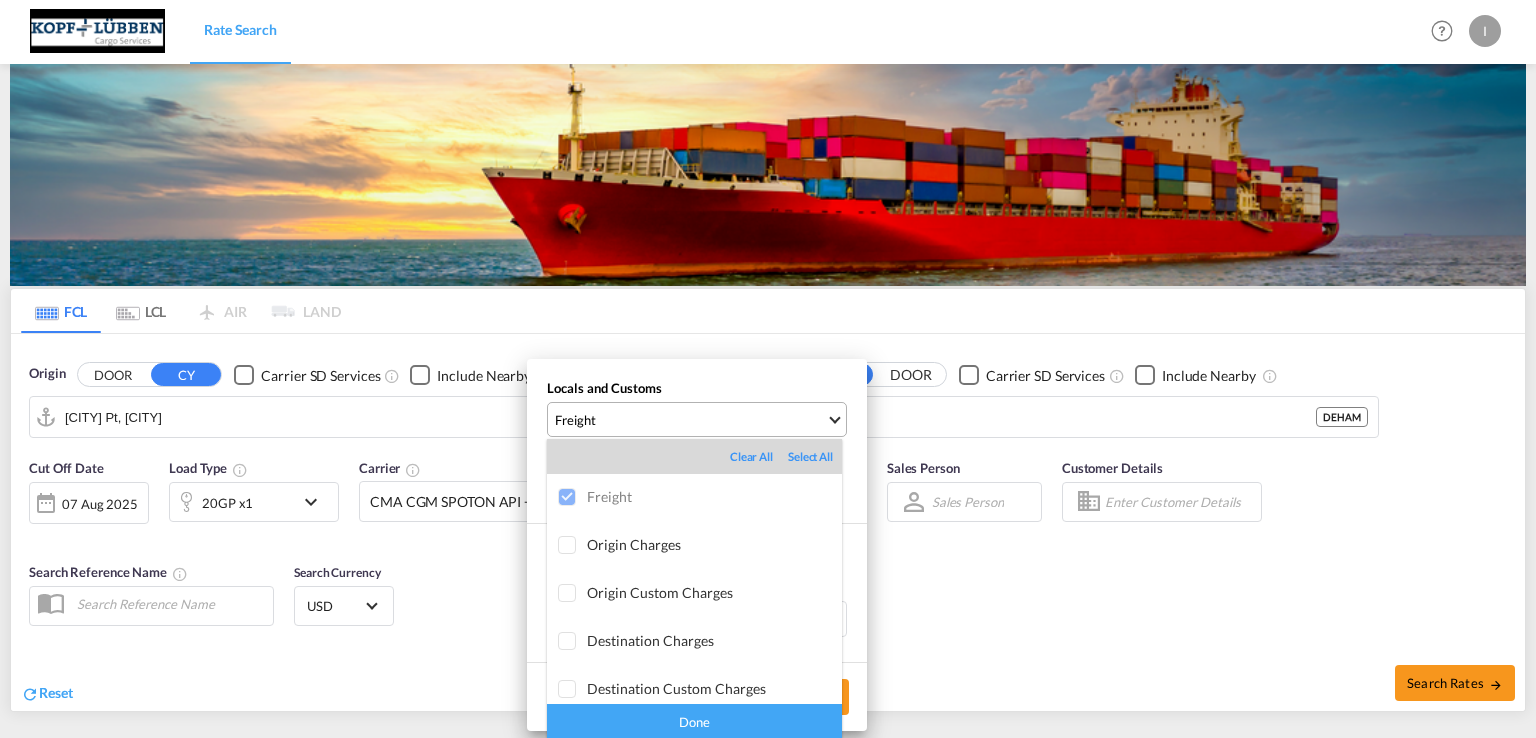 click at bounding box center (768, 369) 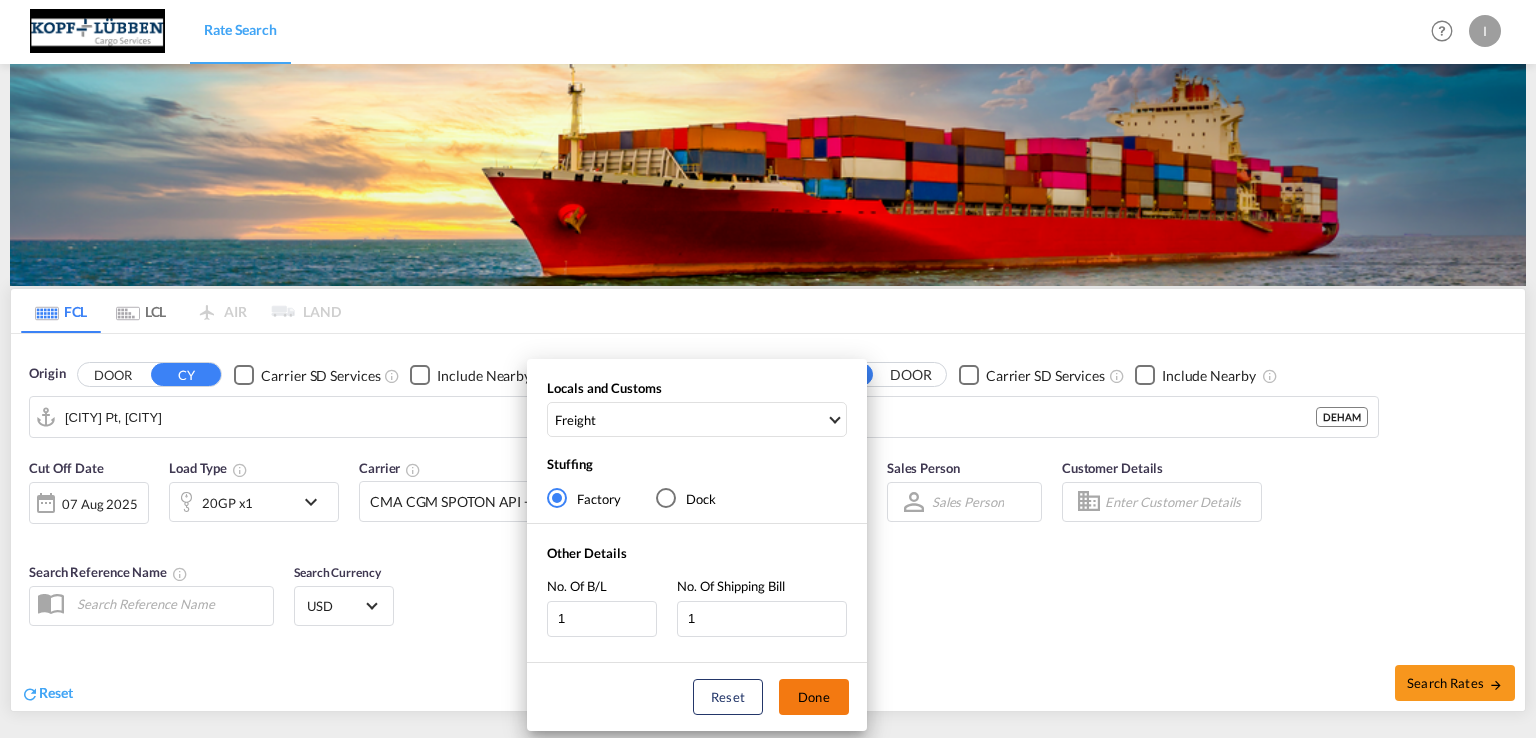 click on "Done" at bounding box center [814, 697] 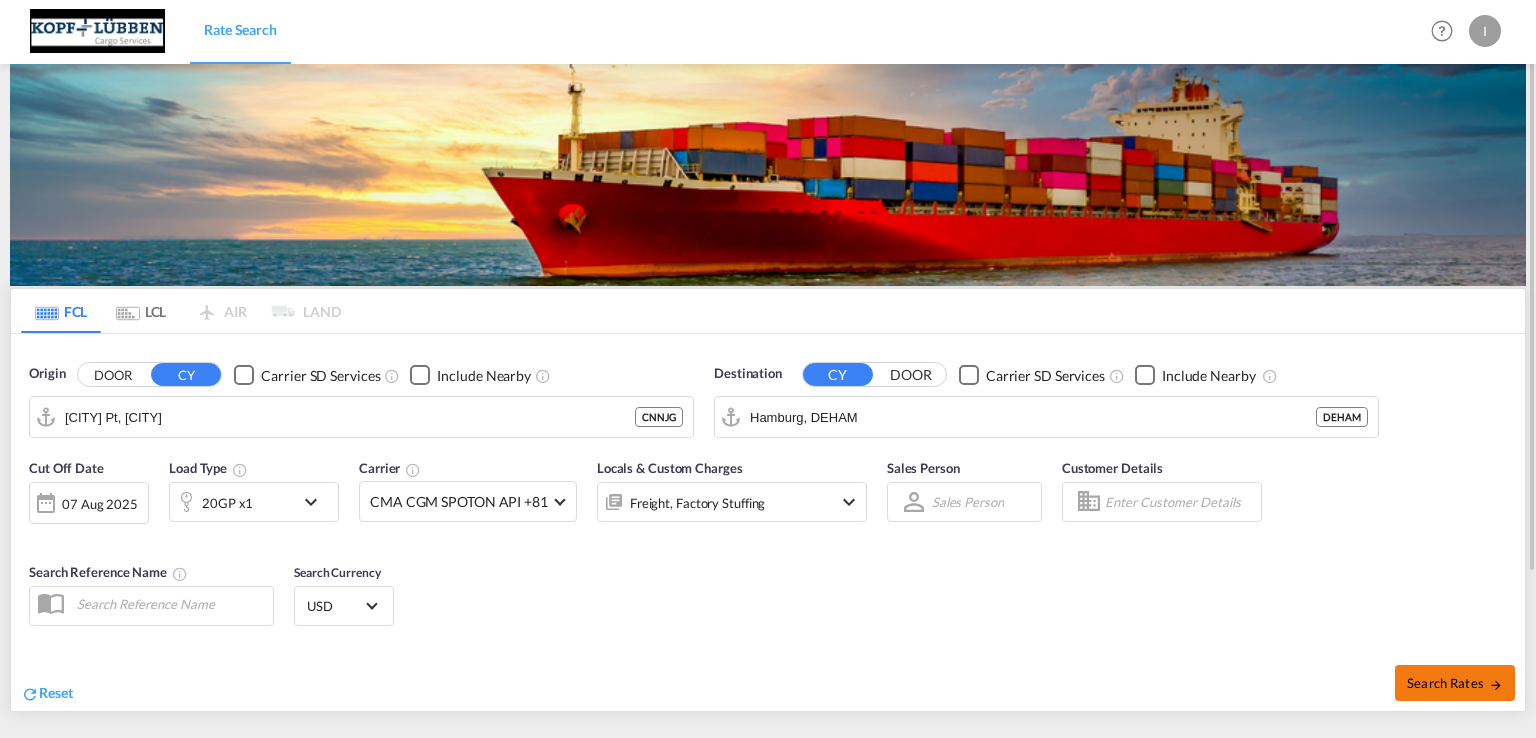 click on "Search Rates" at bounding box center [1455, 683] 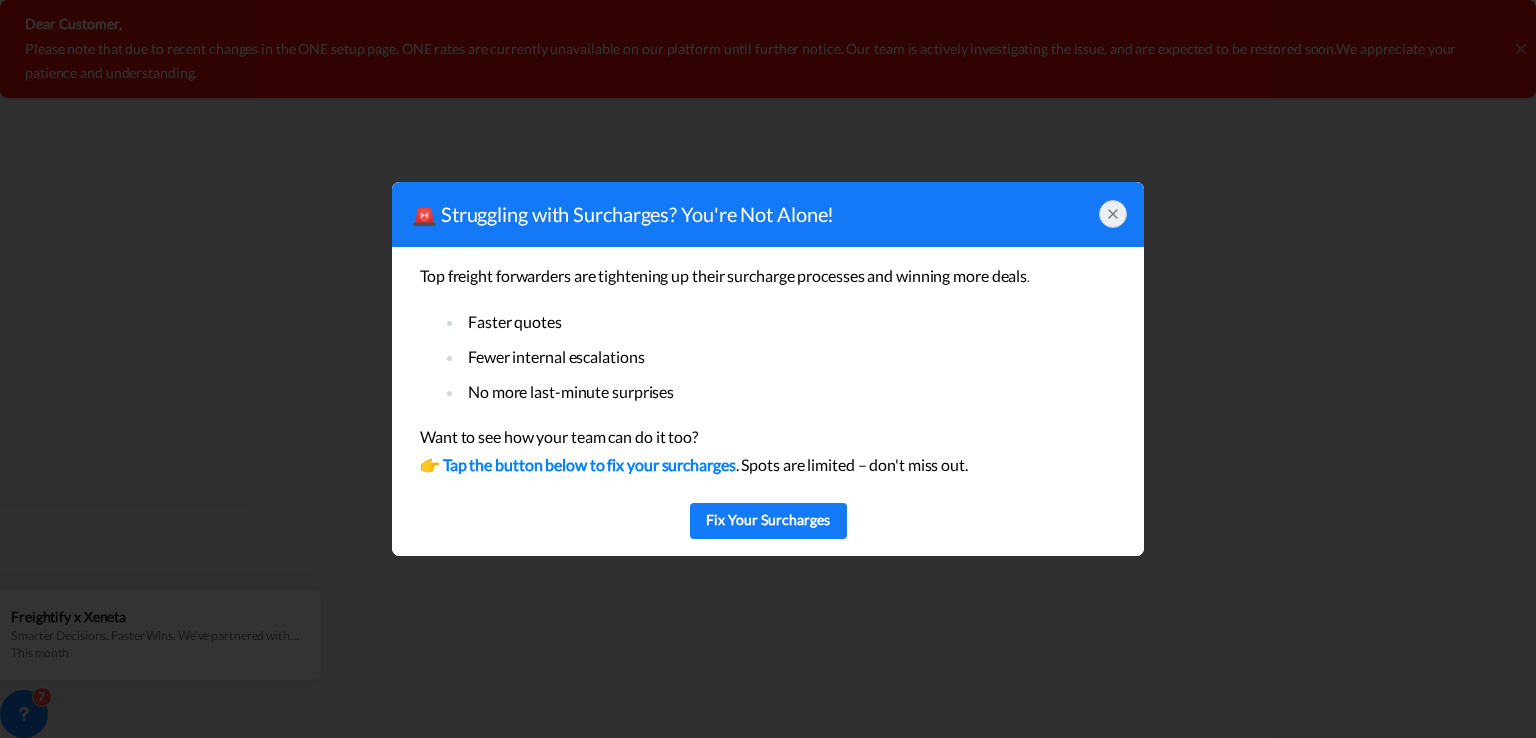 click 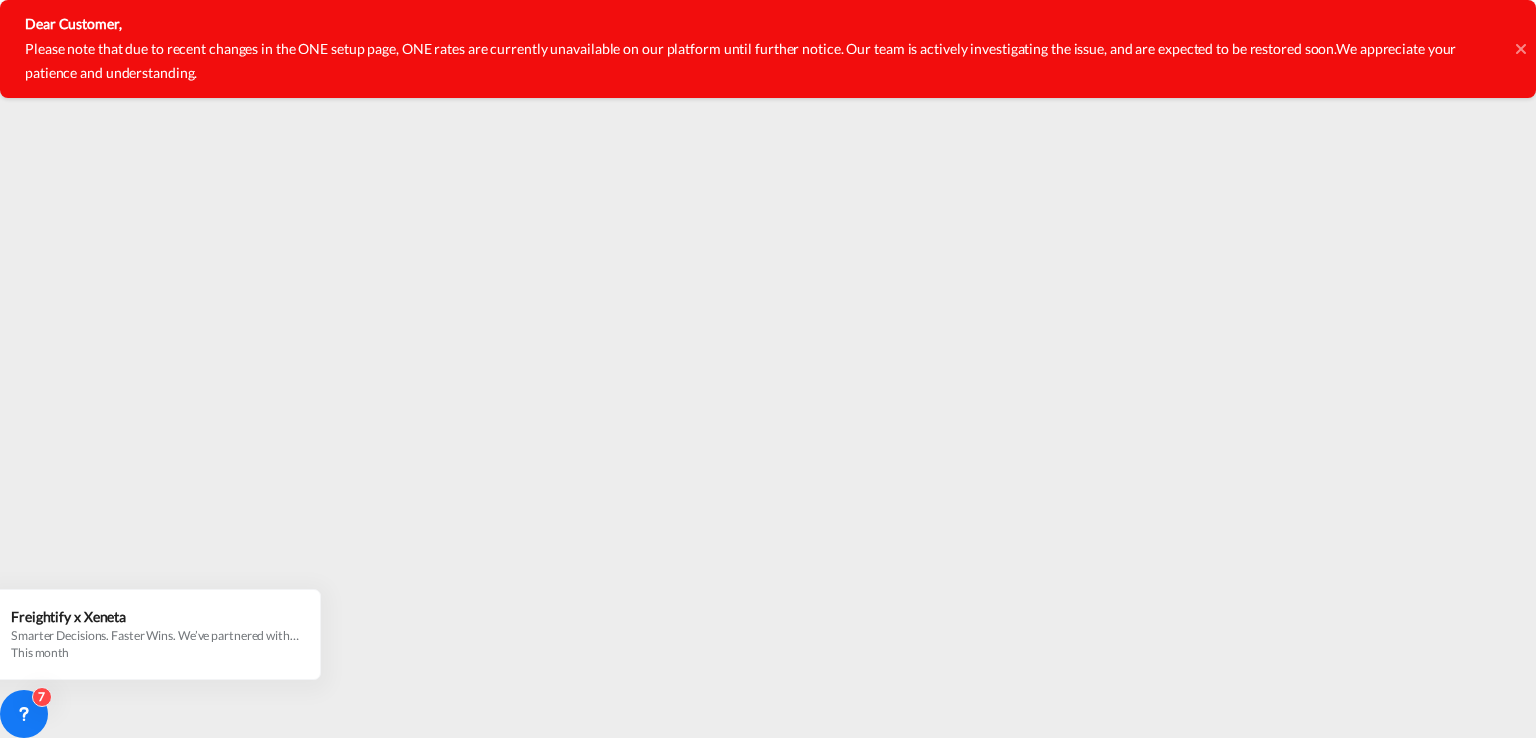 drag, startPoint x: 27, startPoint y: 46, endPoint x: 257, endPoint y: 82, distance: 232.80034 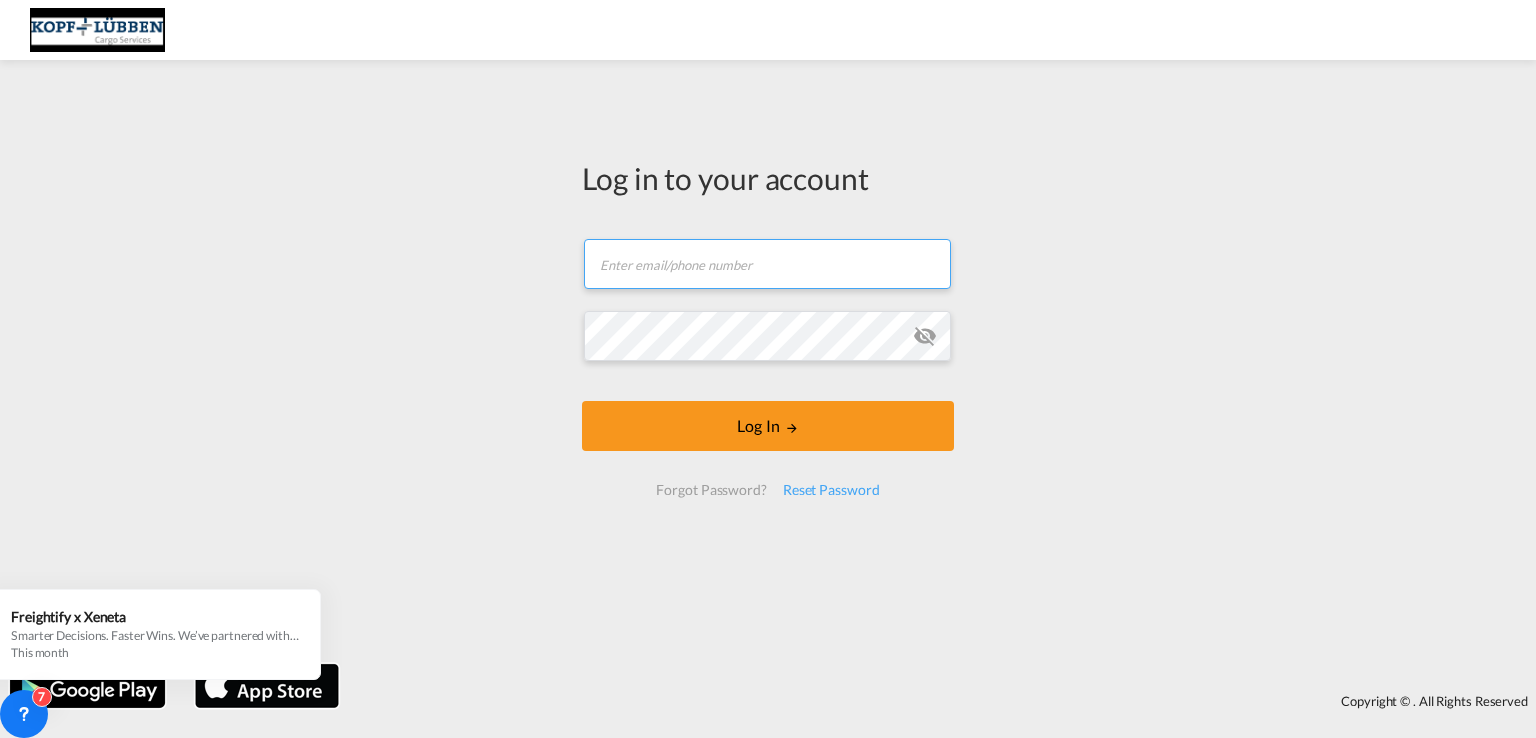 type on "Import-[CITY]@[DOMAIN].com" 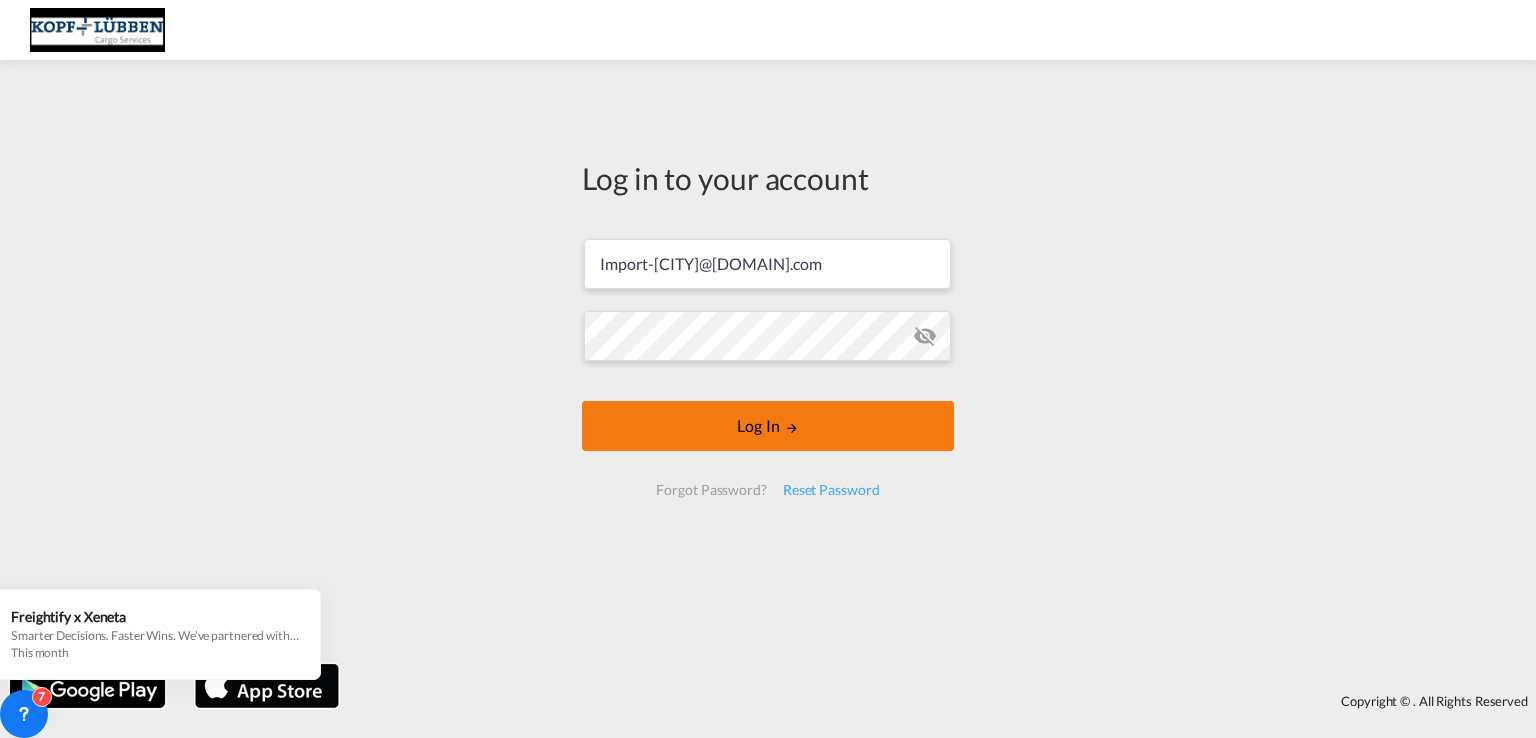 click on "Log In" at bounding box center [768, 426] 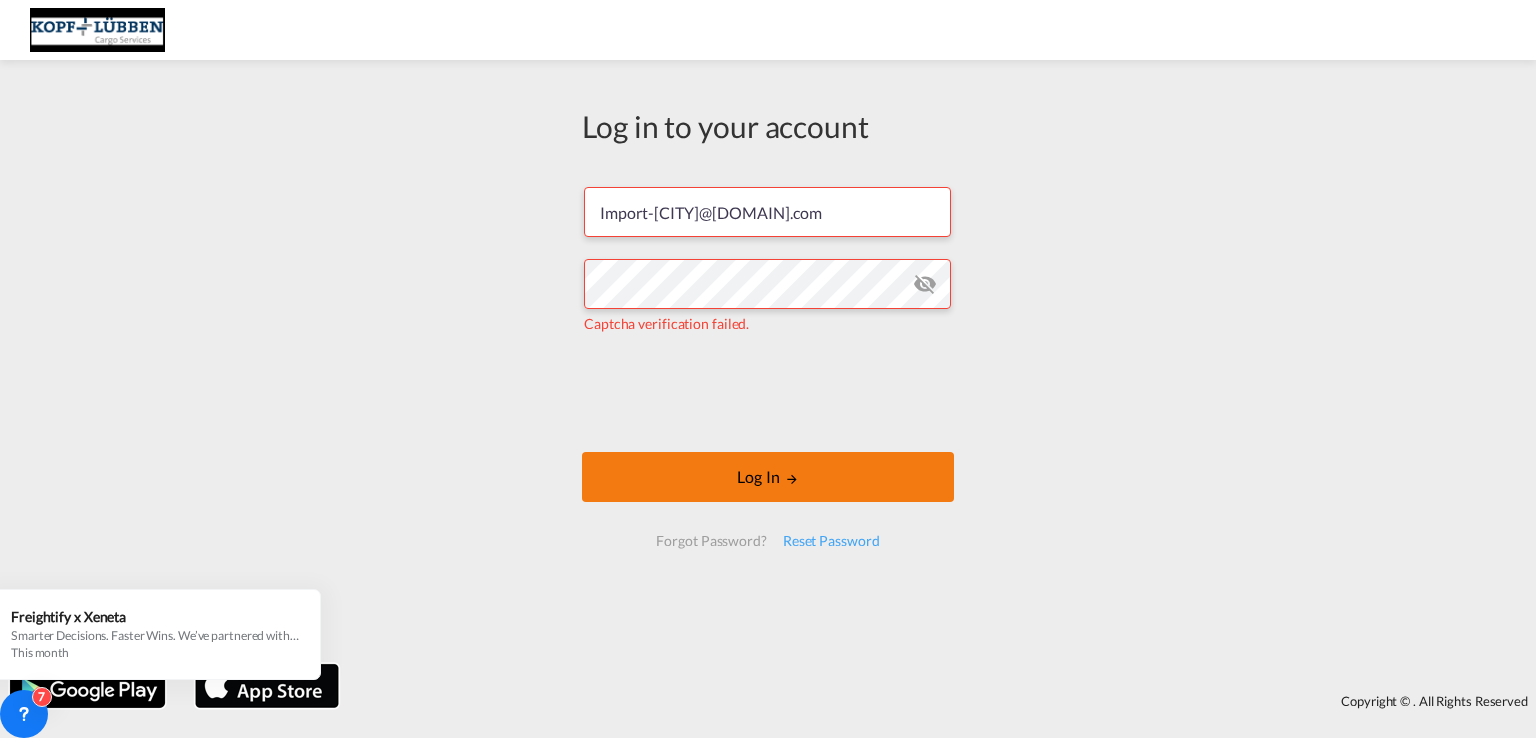 click on "Log In" at bounding box center (768, 477) 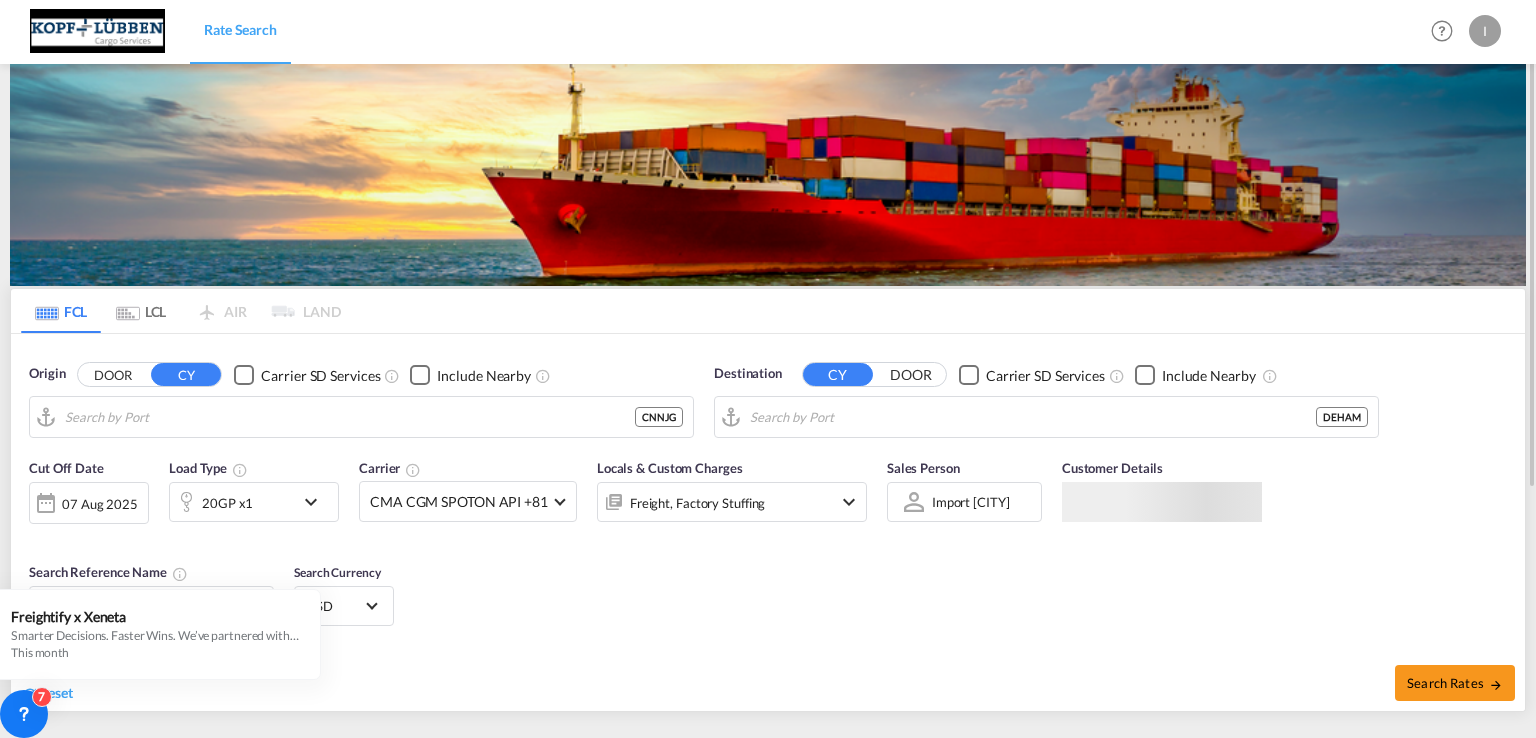 type on "[CITY] Pt, [CITY]" 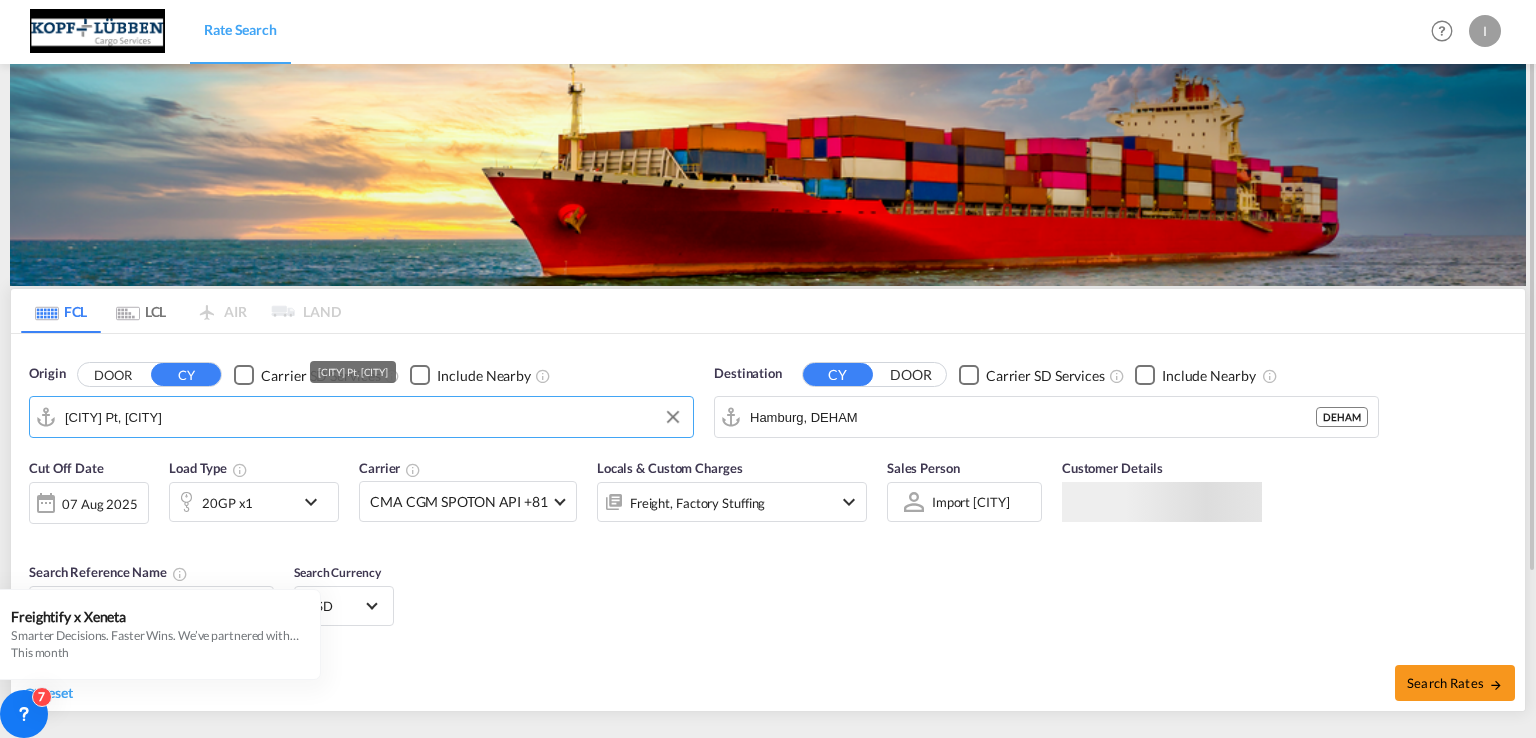 click on "[CITY] Pt, [CITY]" at bounding box center [374, 417] 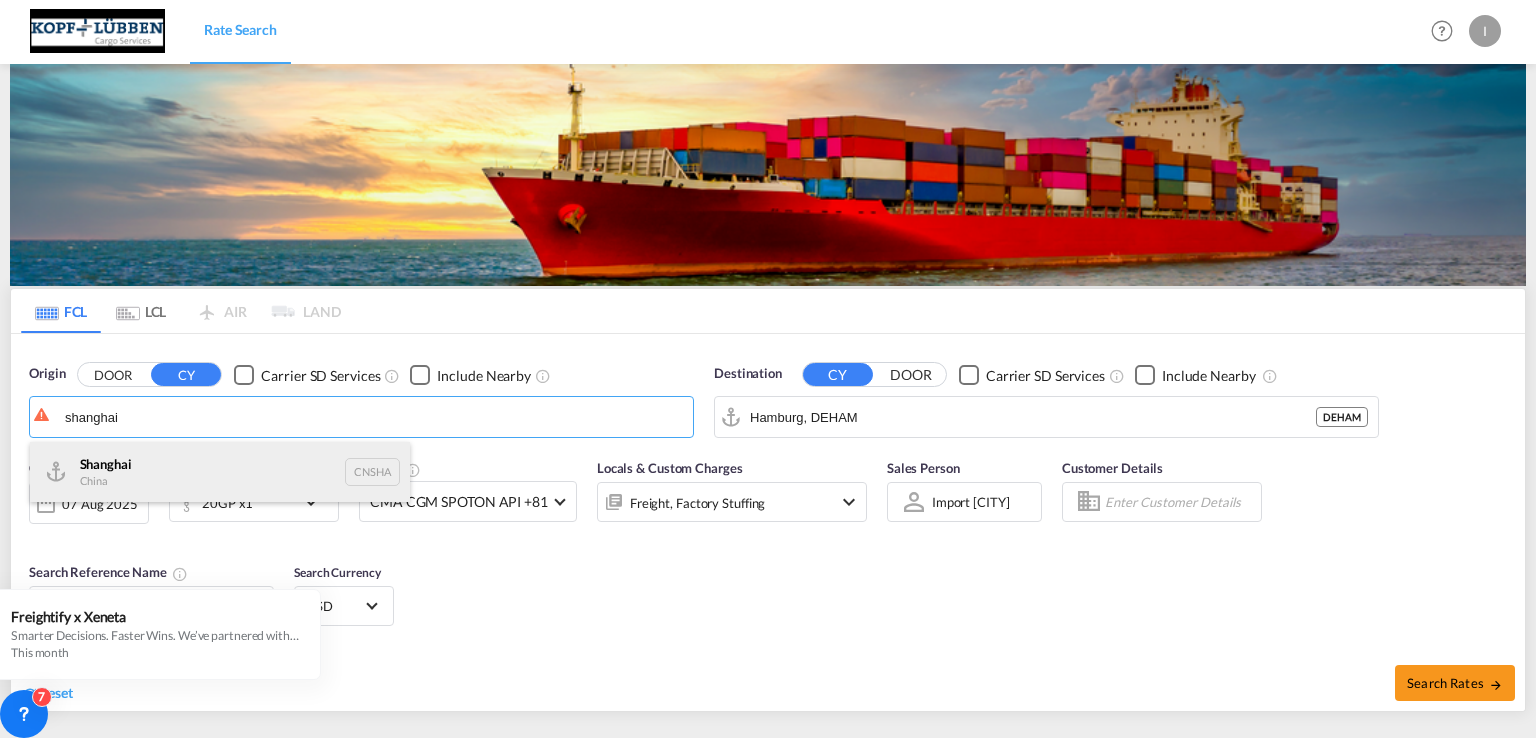 click on "[CITY] [COUNTRY]
[CITY]" at bounding box center [220, 472] 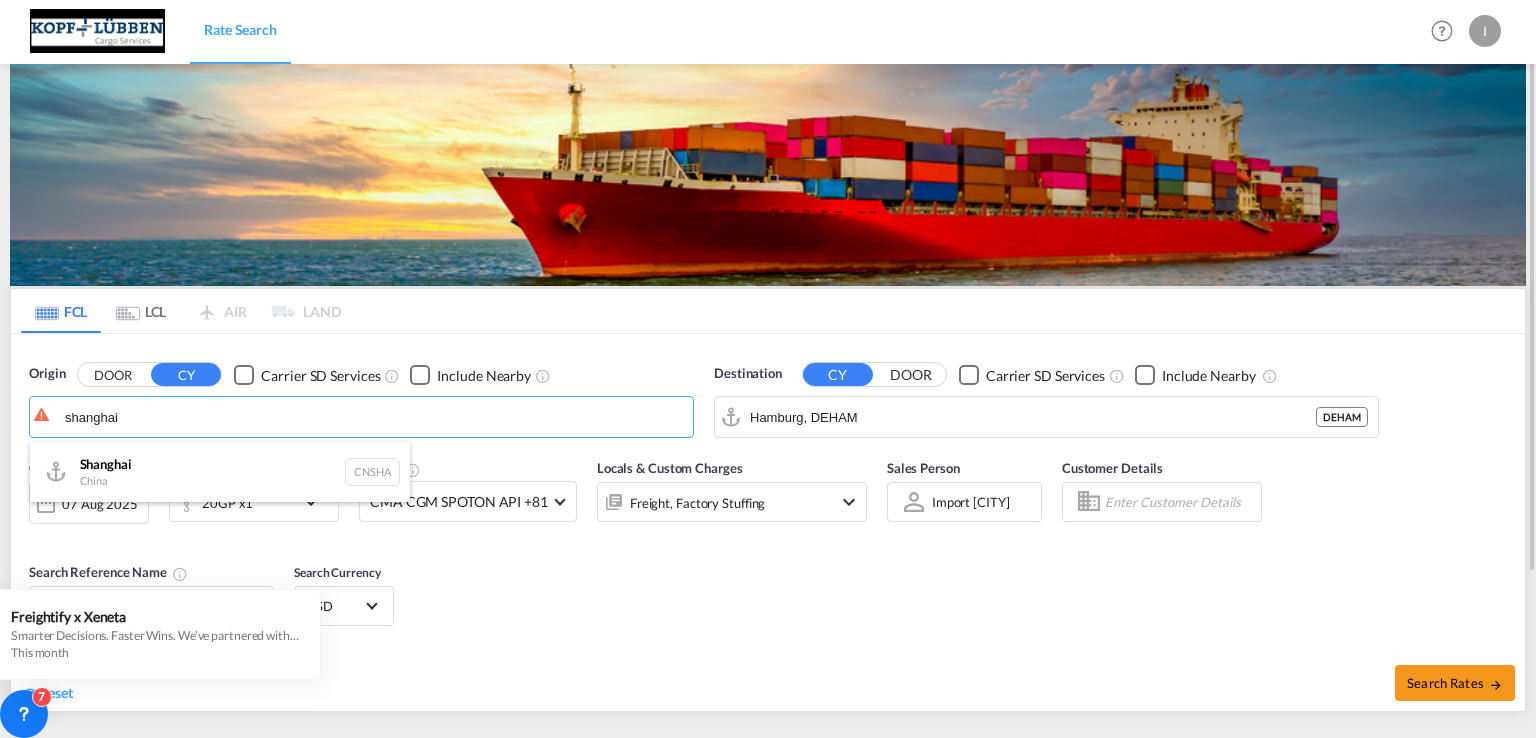 type on "Shanghai, CNSHA" 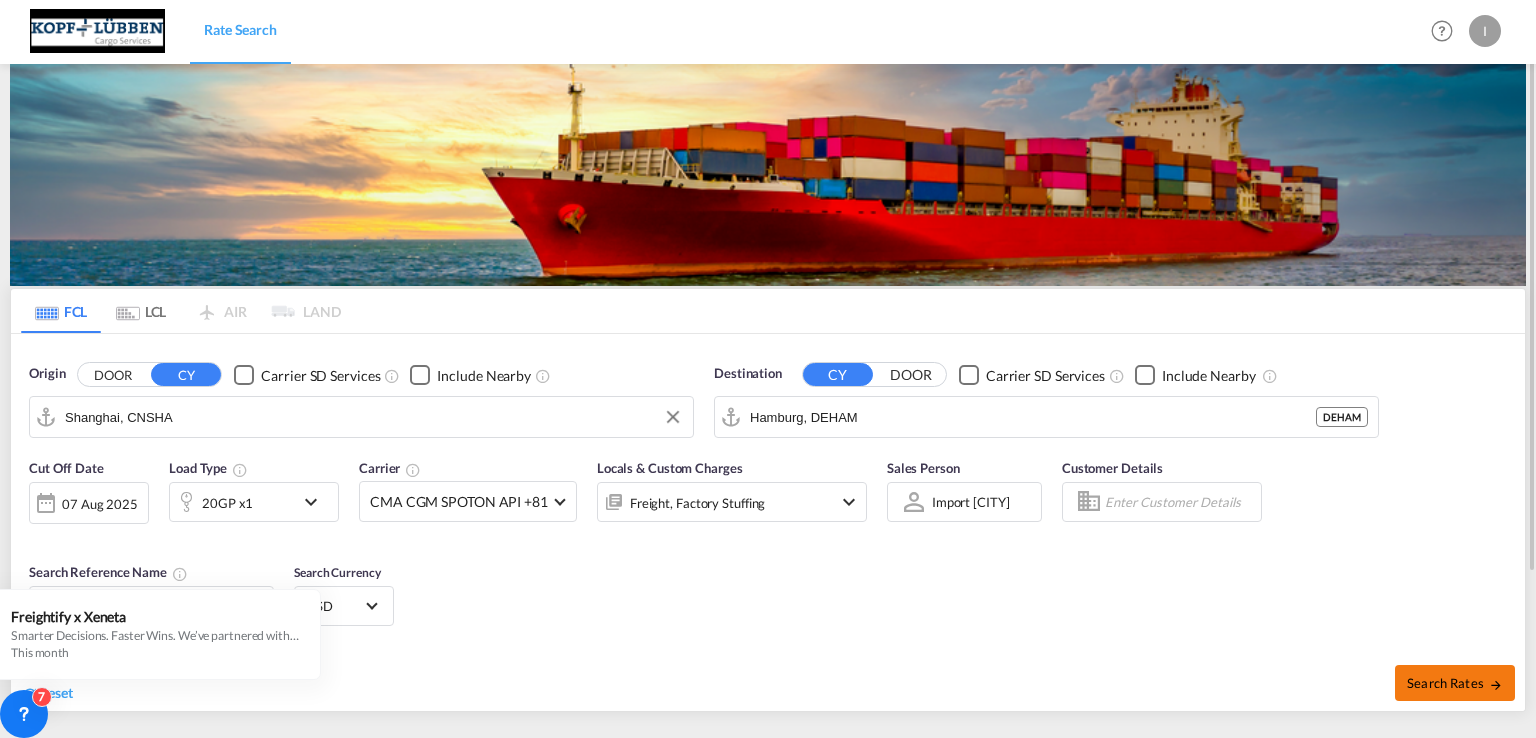 click on "Search Rates" at bounding box center (1455, 683) 